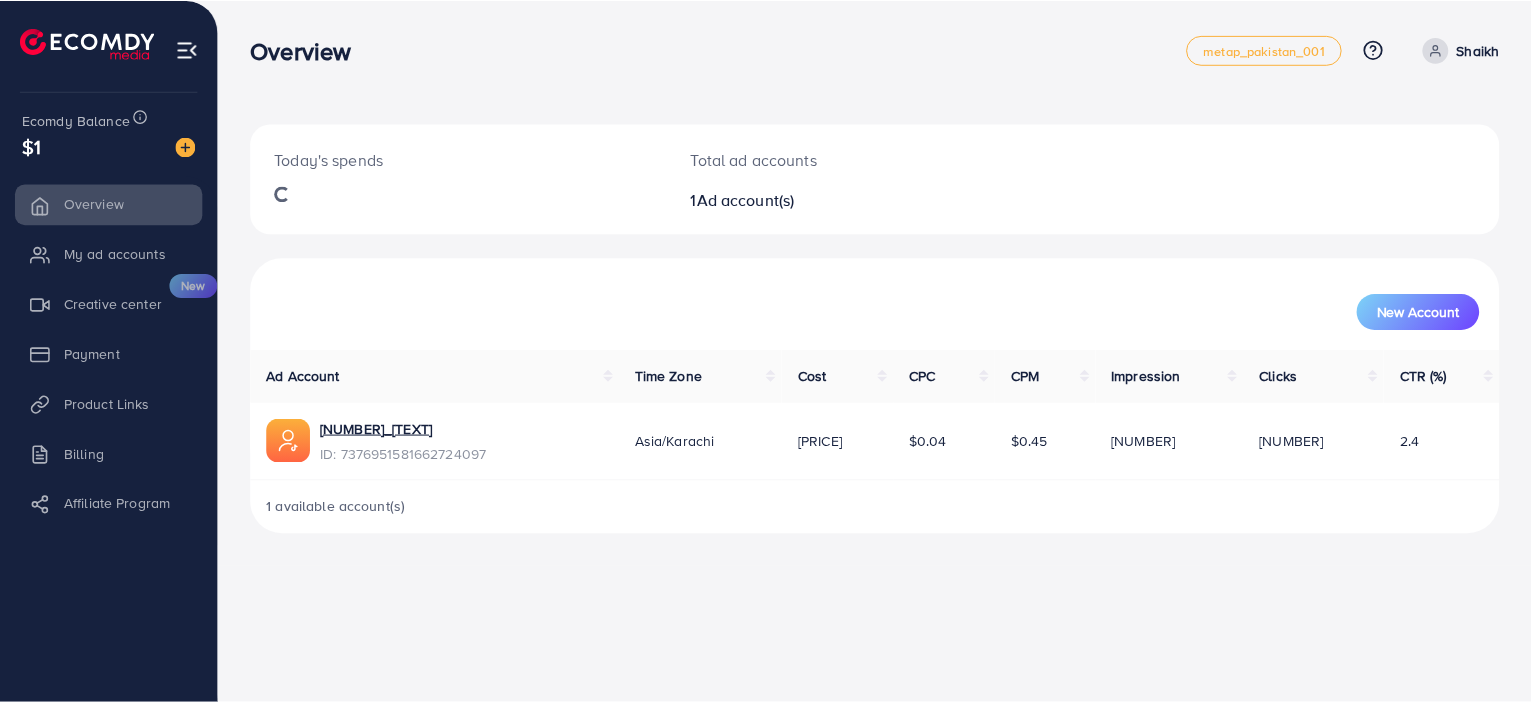 scroll, scrollTop: 0, scrollLeft: 0, axis: both 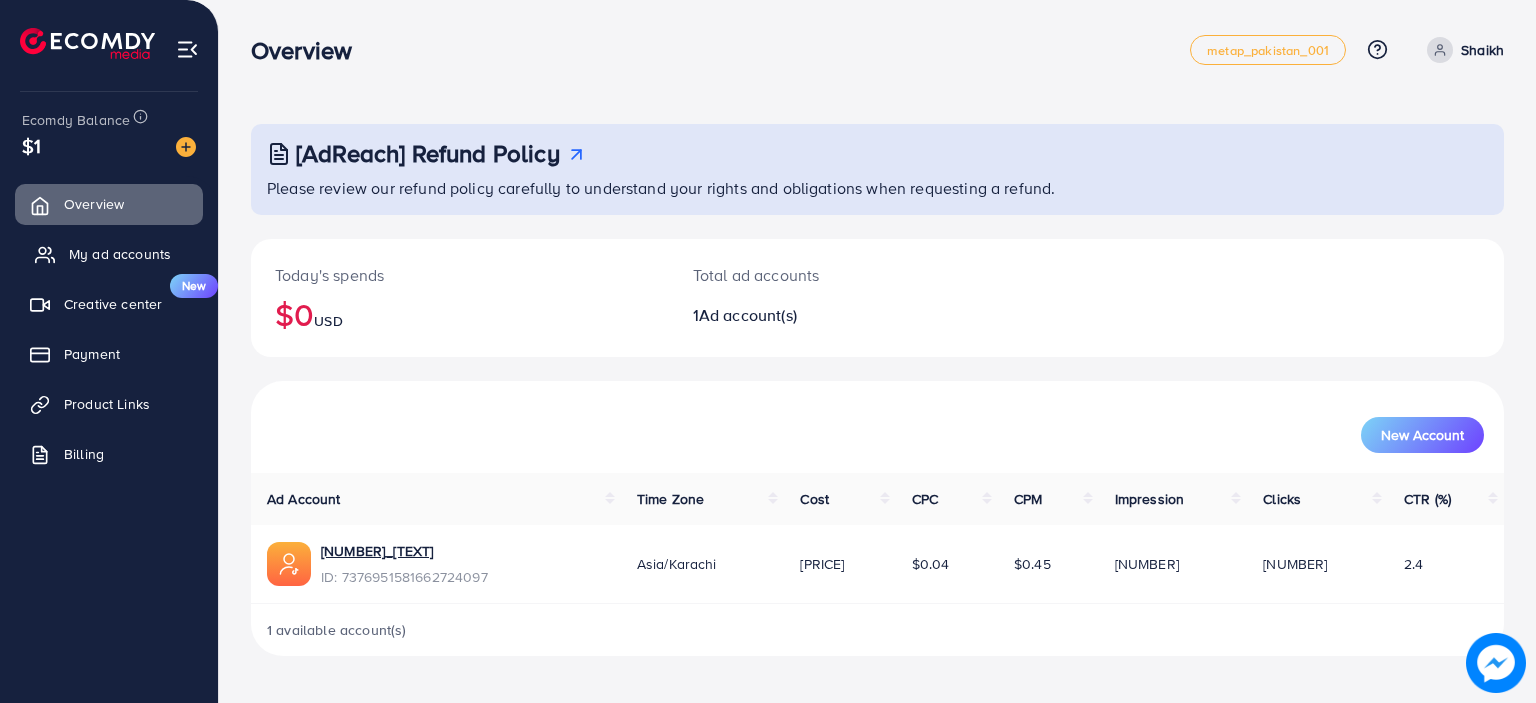 click on "My ad accounts" at bounding box center (120, 254) 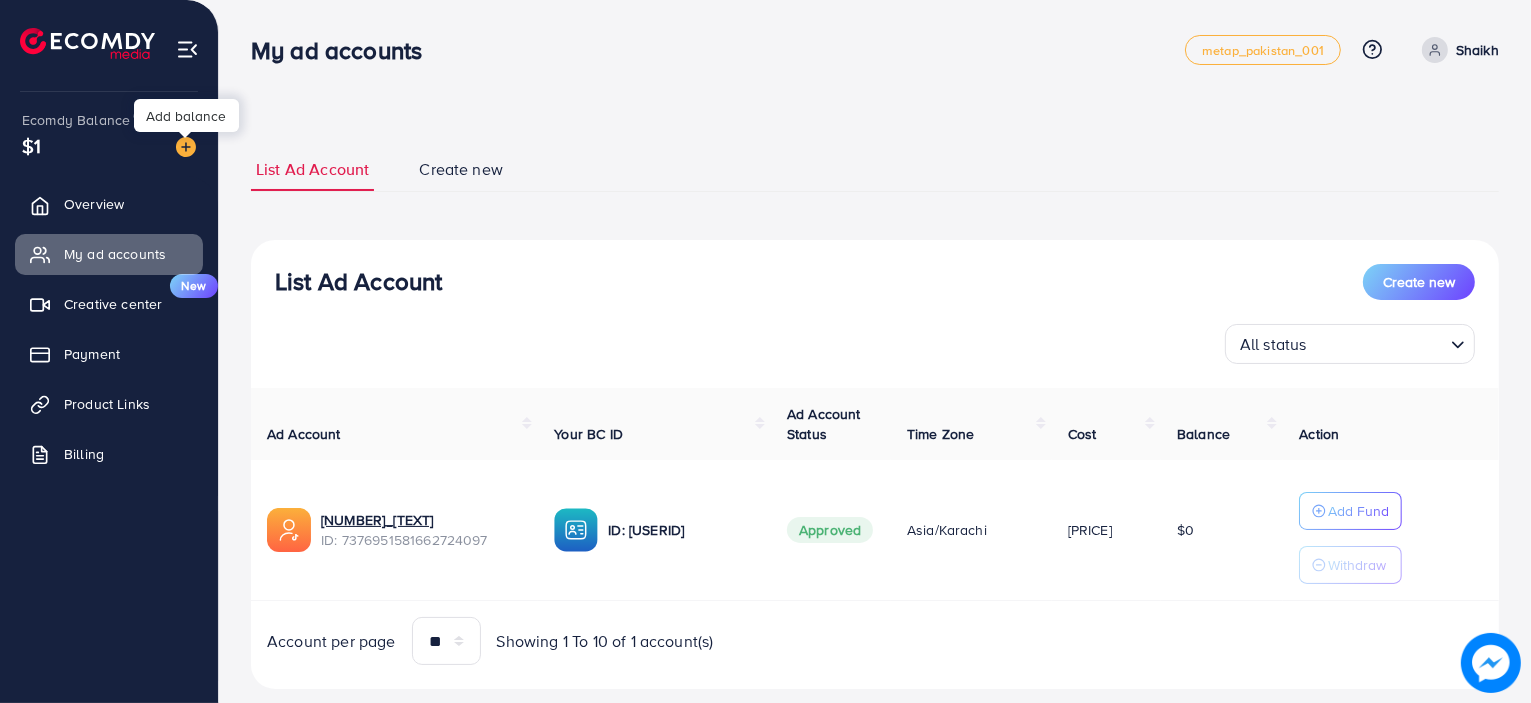 click at bounding box center [186, 147] 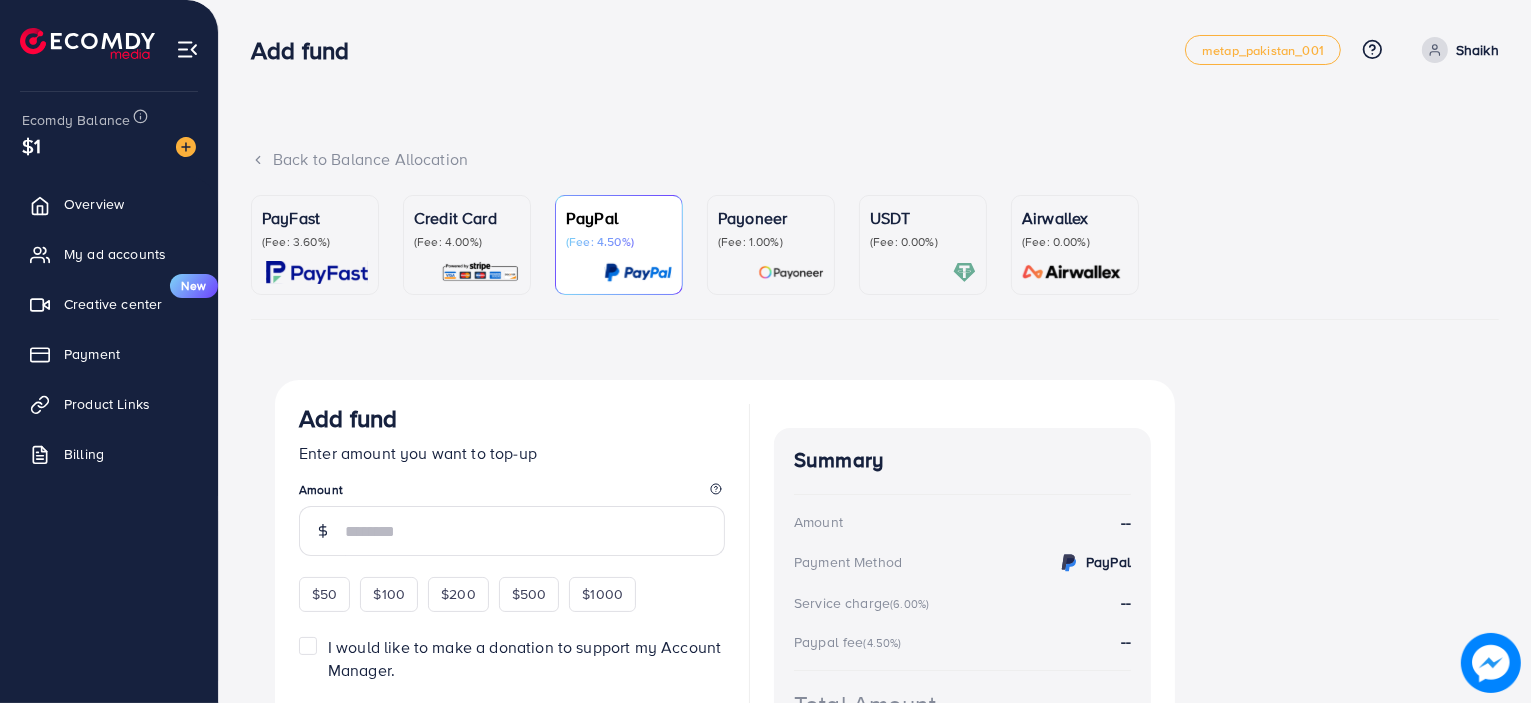 click on "PayFast" at bounding box center [315, 218] 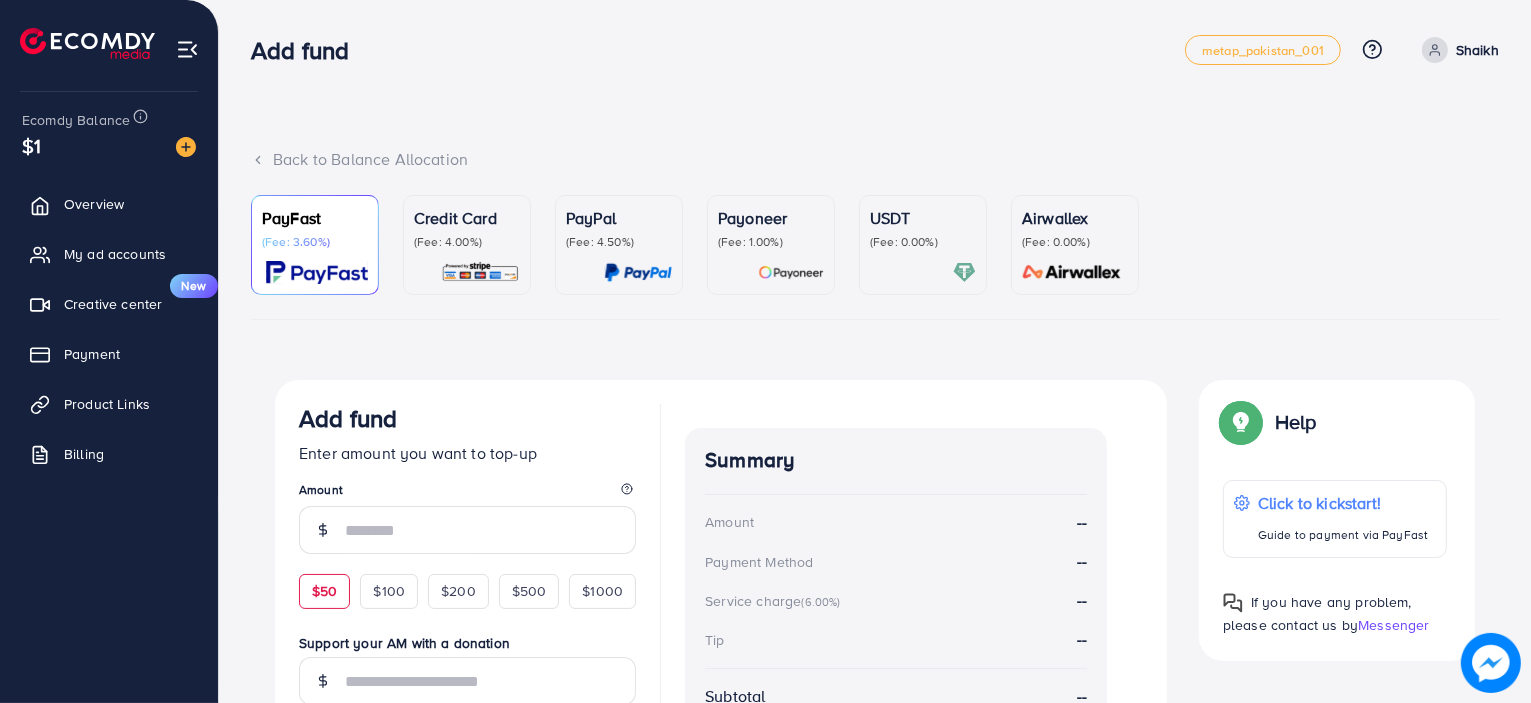 click on "$50" at bounding box center [324, 591] 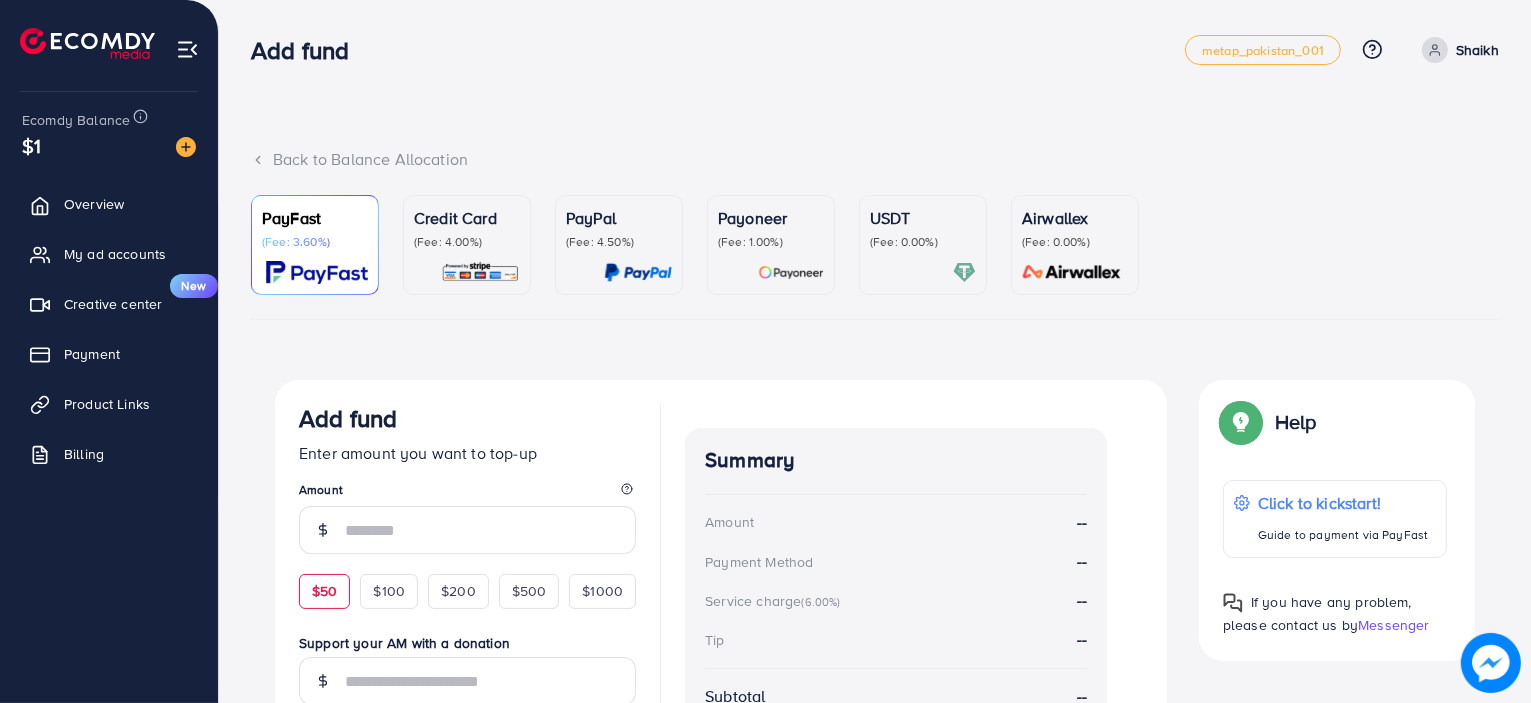 type on "**" 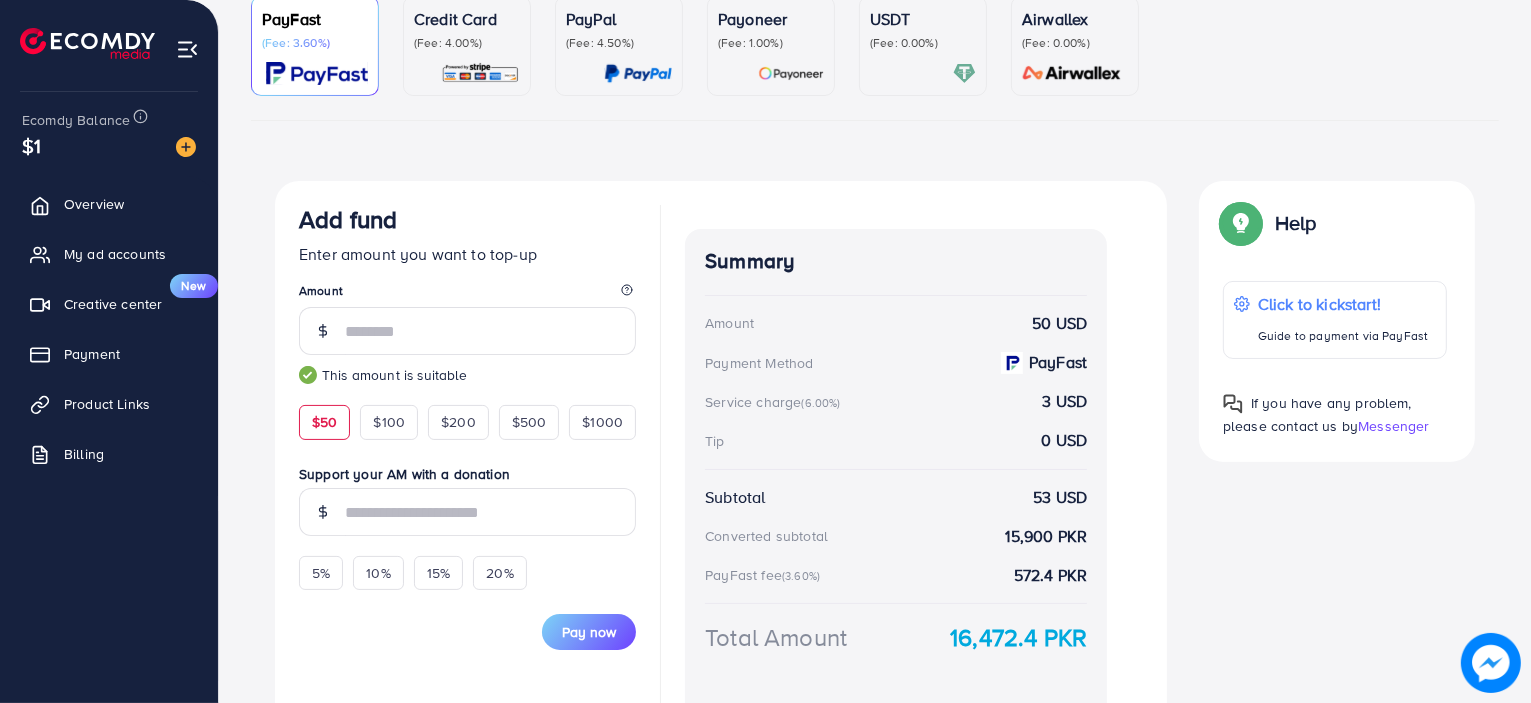 scroll, scrollTop: 203, scrollLeft: 0, axis: vertical 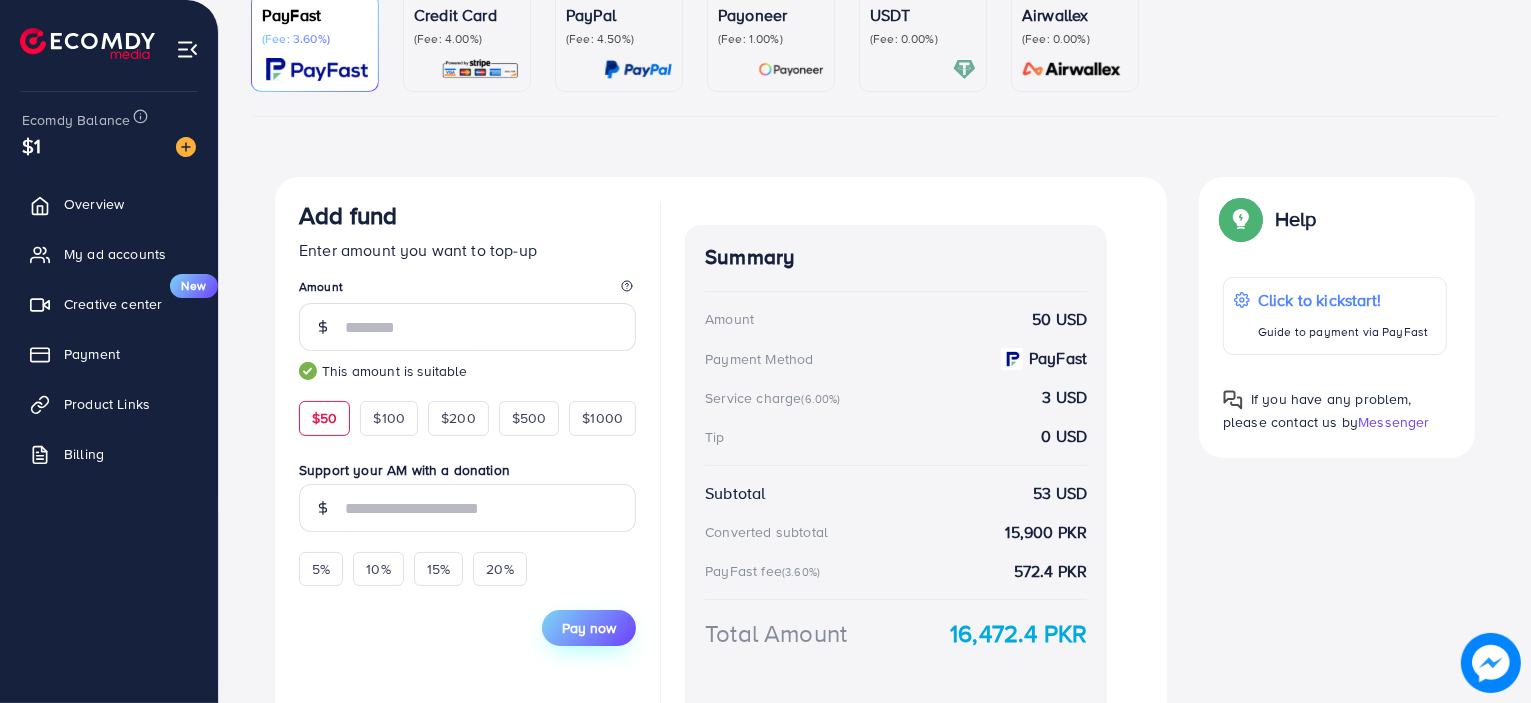 click on "Pay now" at bounding box center [589, 628] 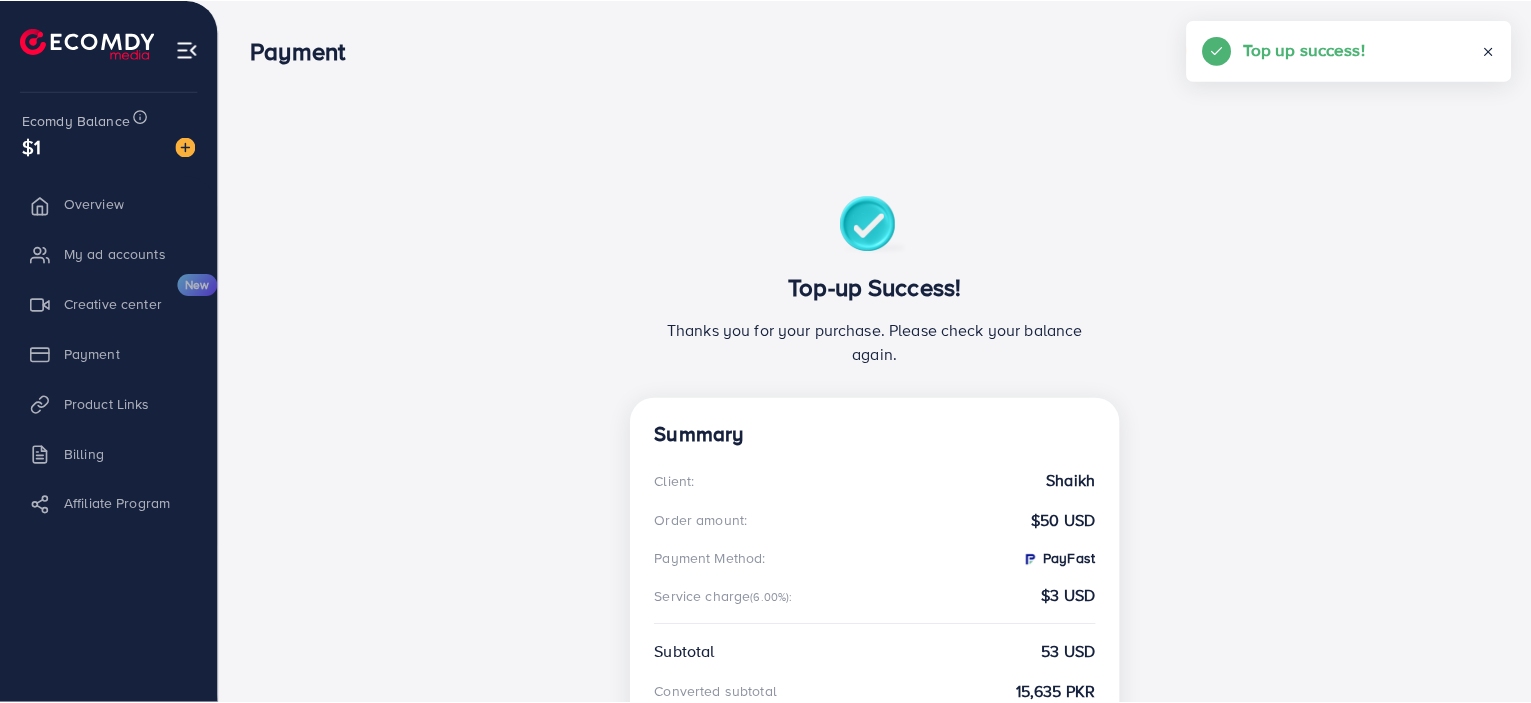 scroll, scrollTop: 0, scrollLeft: 0, axis: both 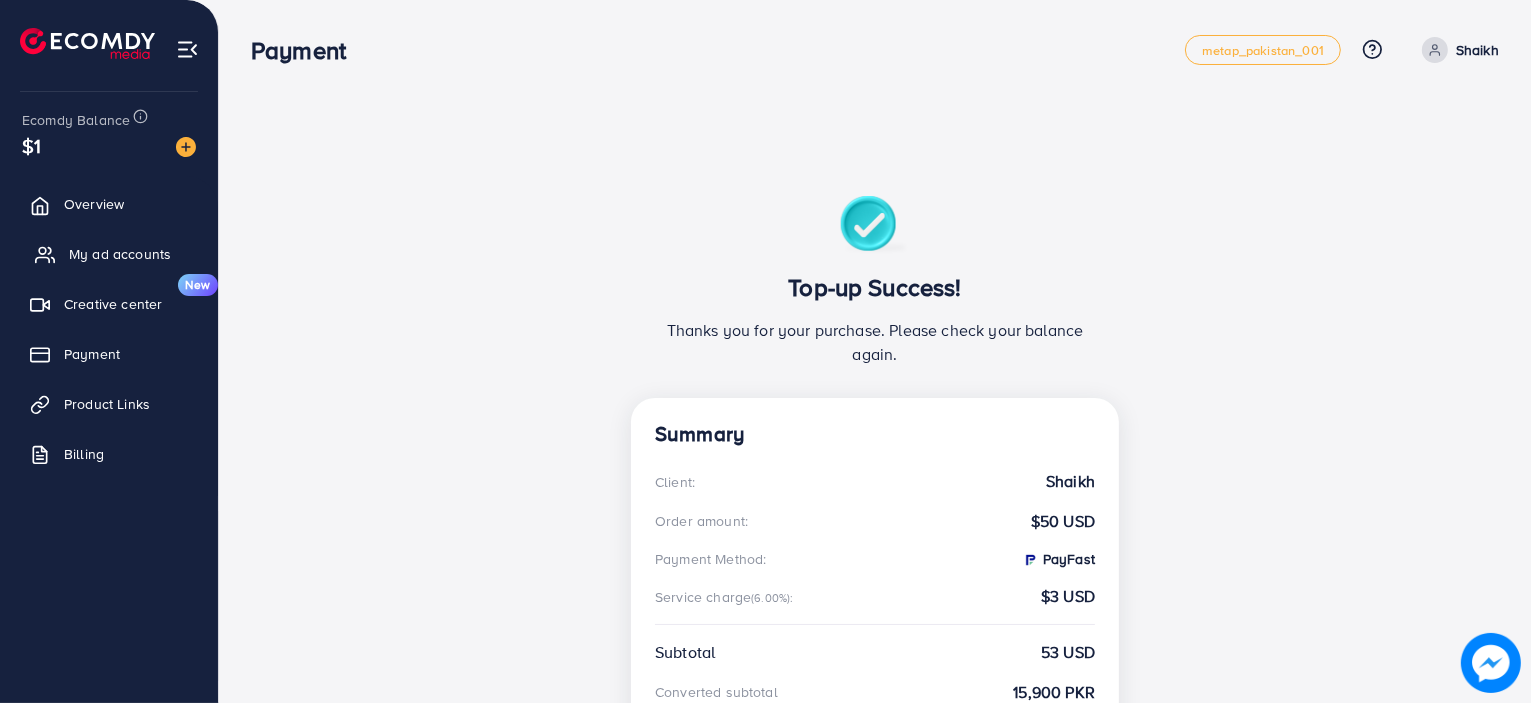 click on "My ad accounts" at bounding box center (120, 254) 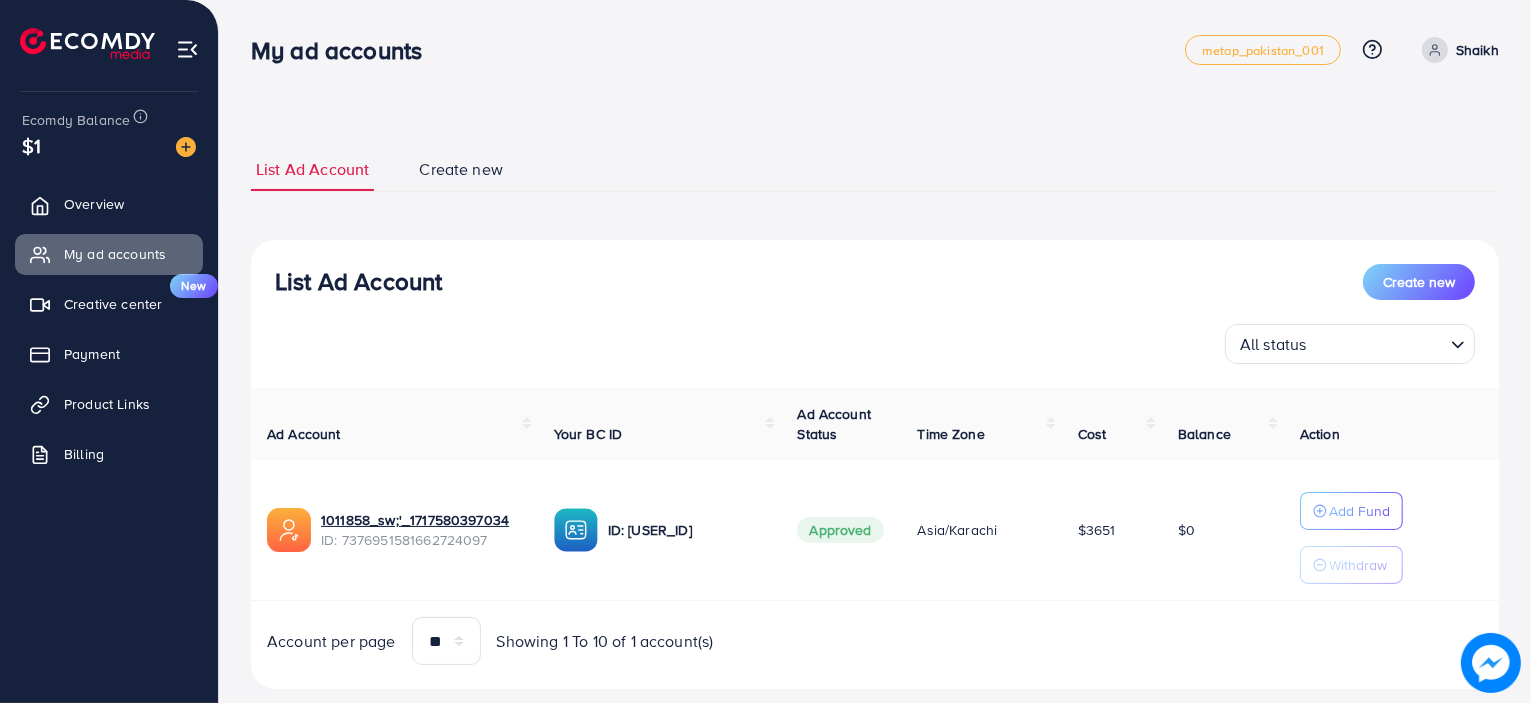 click on "Ecomdy Balance  $1" at bounding box center [109, 134] 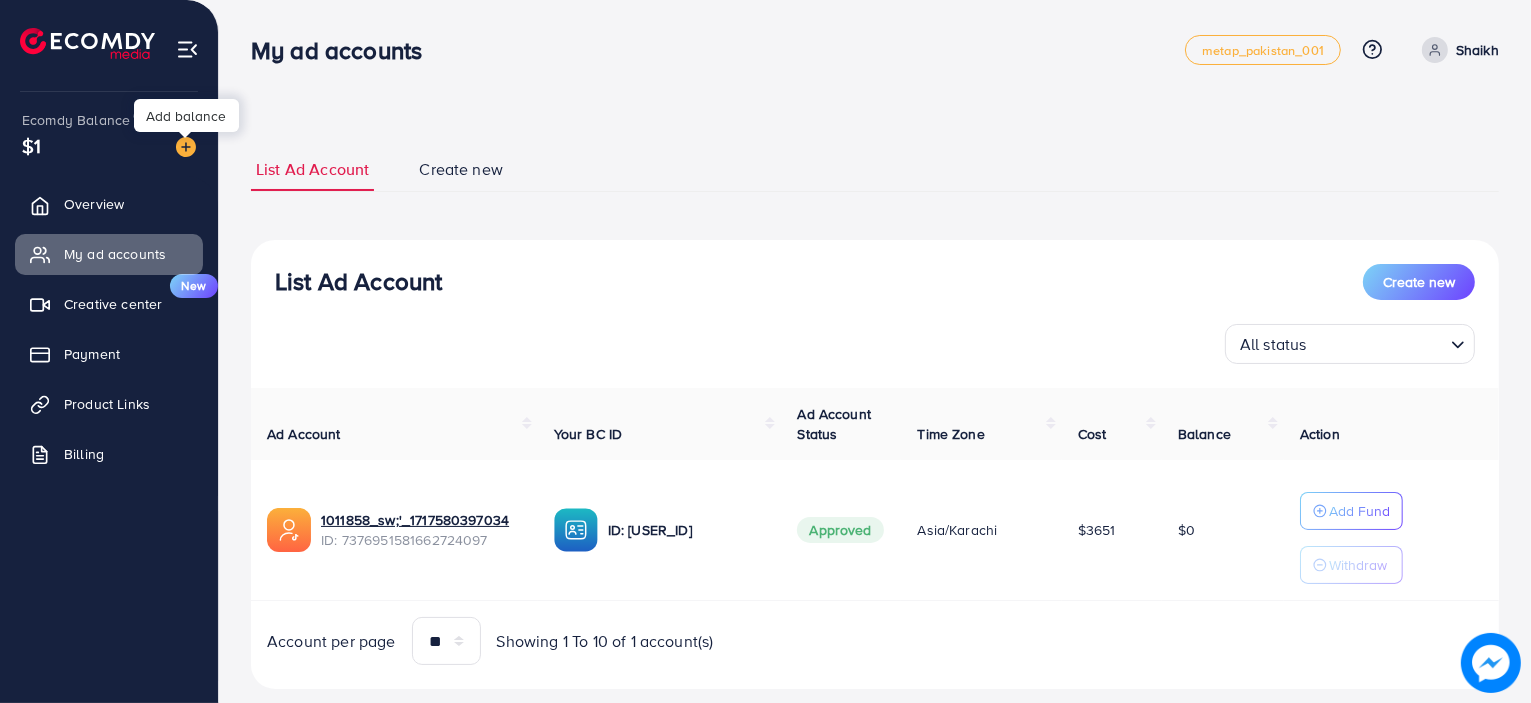 click at bounding box center [186, 147] 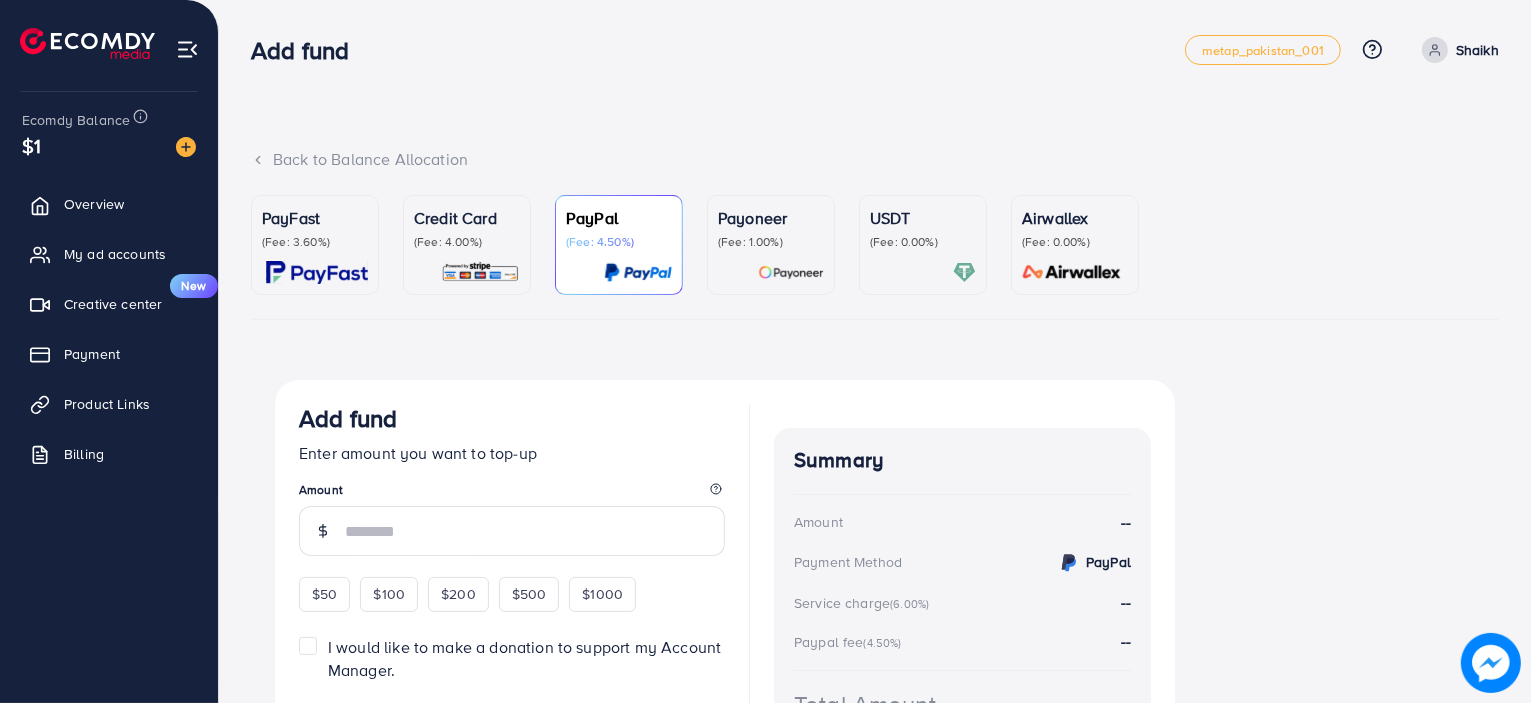 click on "PayFast   (Fee: 3.60%)" at bounding box center [315, 245] 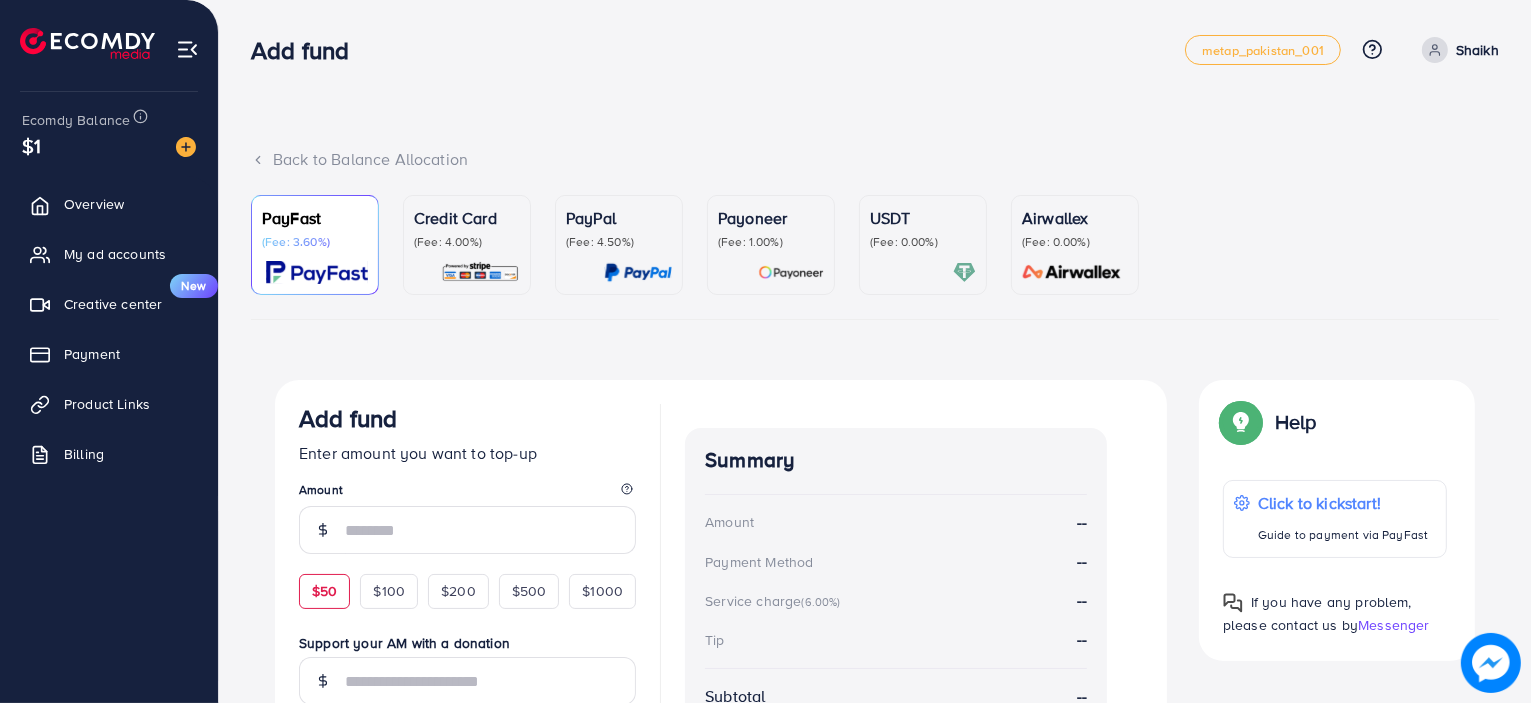 click on "$50" at bounding box center (324, 591) 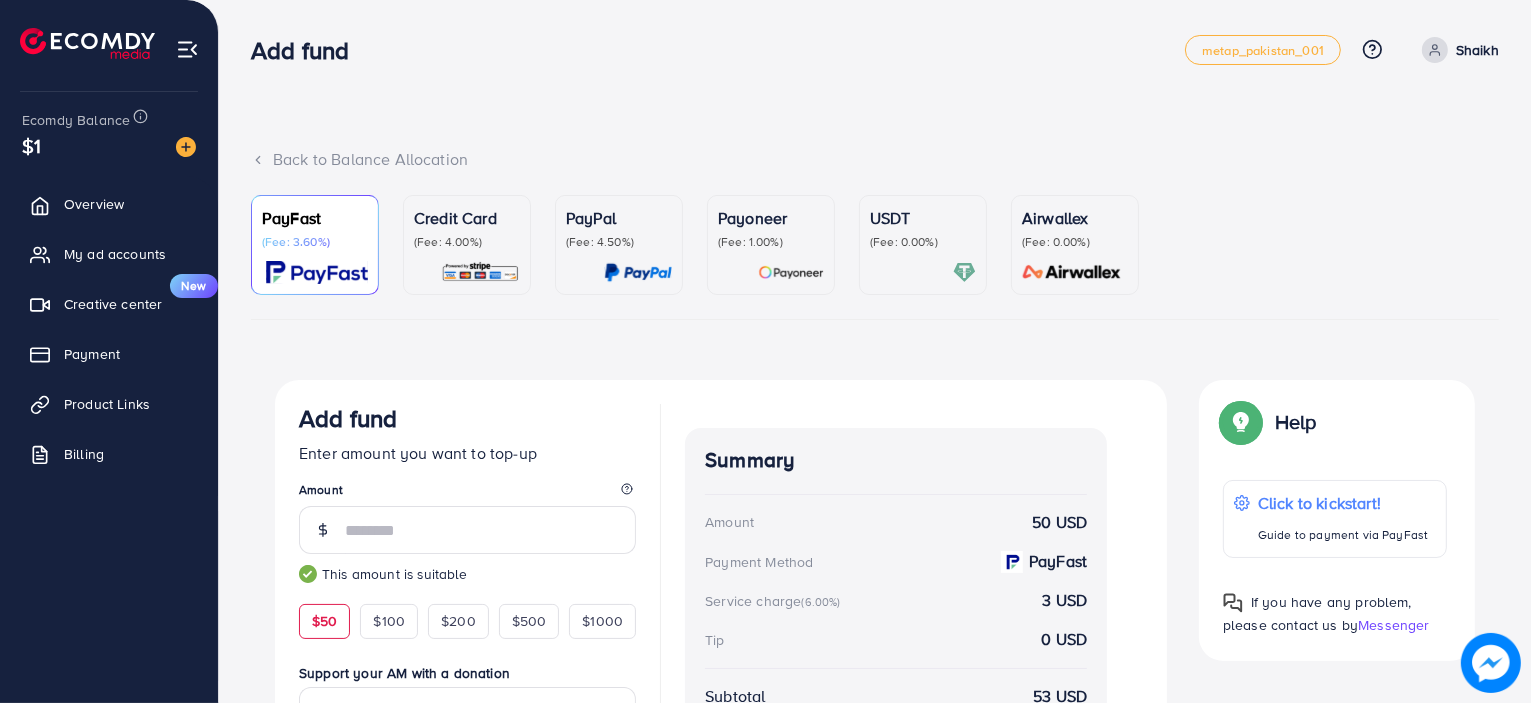 click on "PayFast   (Fee: 3.60%)   Credit Card   (Fee: 4.00%)   PayPal   (Fee: 4.50%)   Payoneer   (Fee: 1.00%)   USDT   (Fee: 0.00%)   Airwallex   (Fee: 0.00%)" at bounding box center [875, 257] 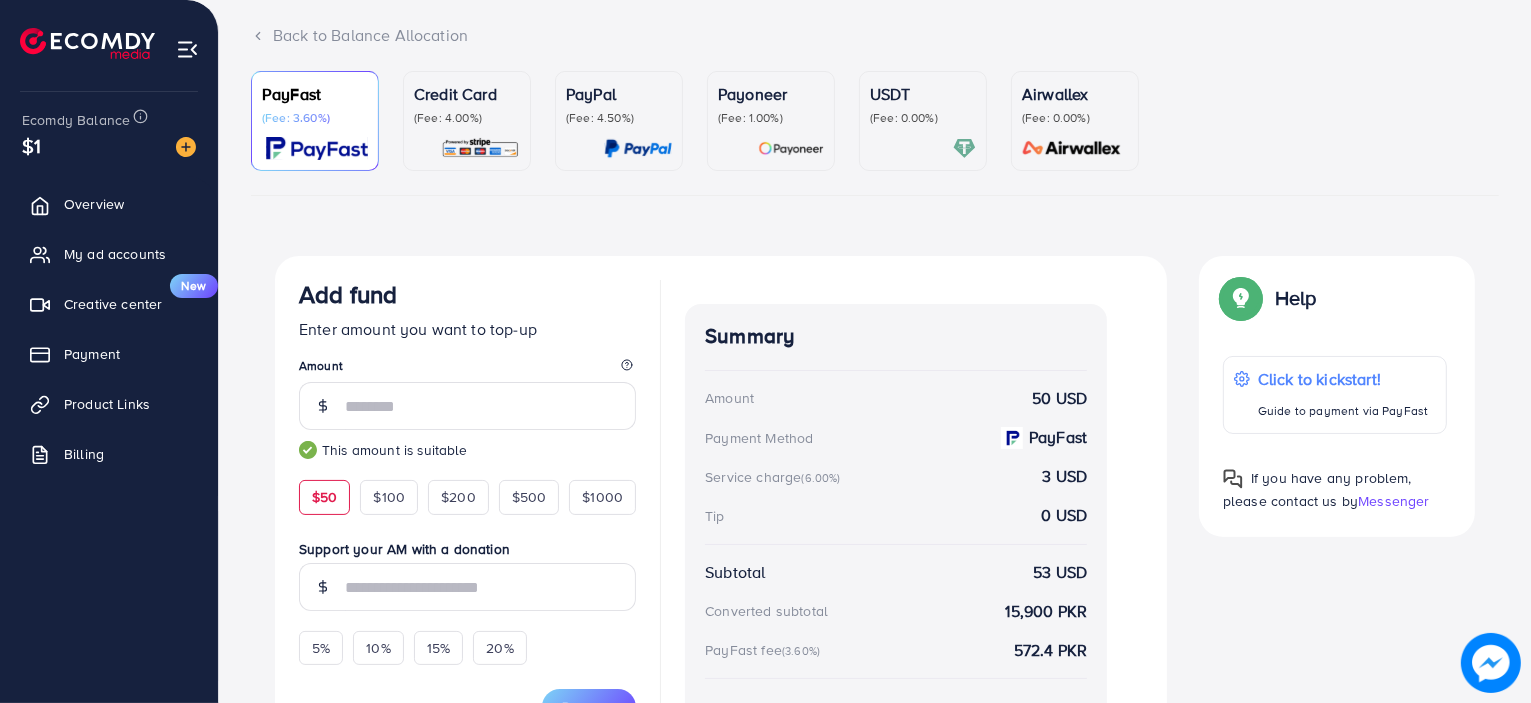 scroll, scrollTop: 227, scrollLeft: 0, axis: vertical 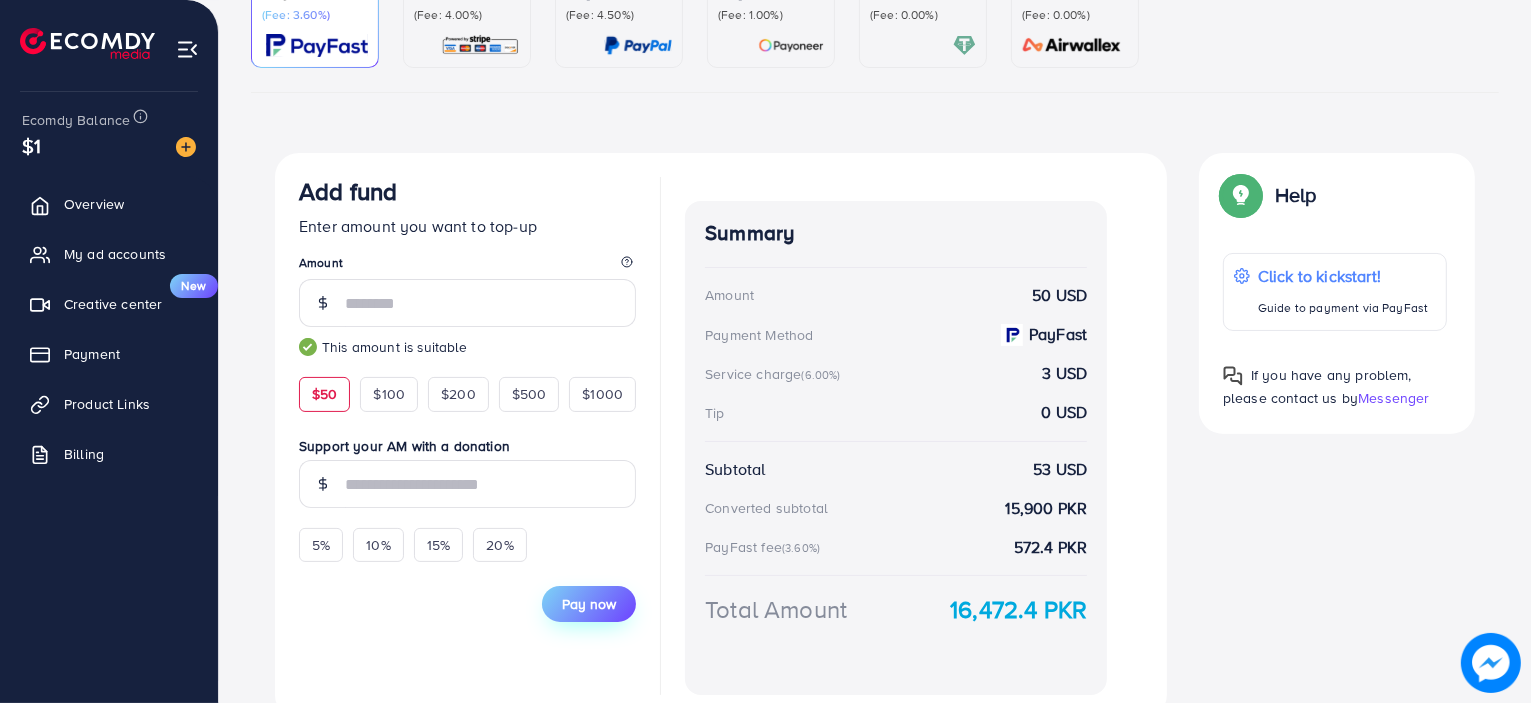 click on "Pay now" at bounding box center [589, 604] 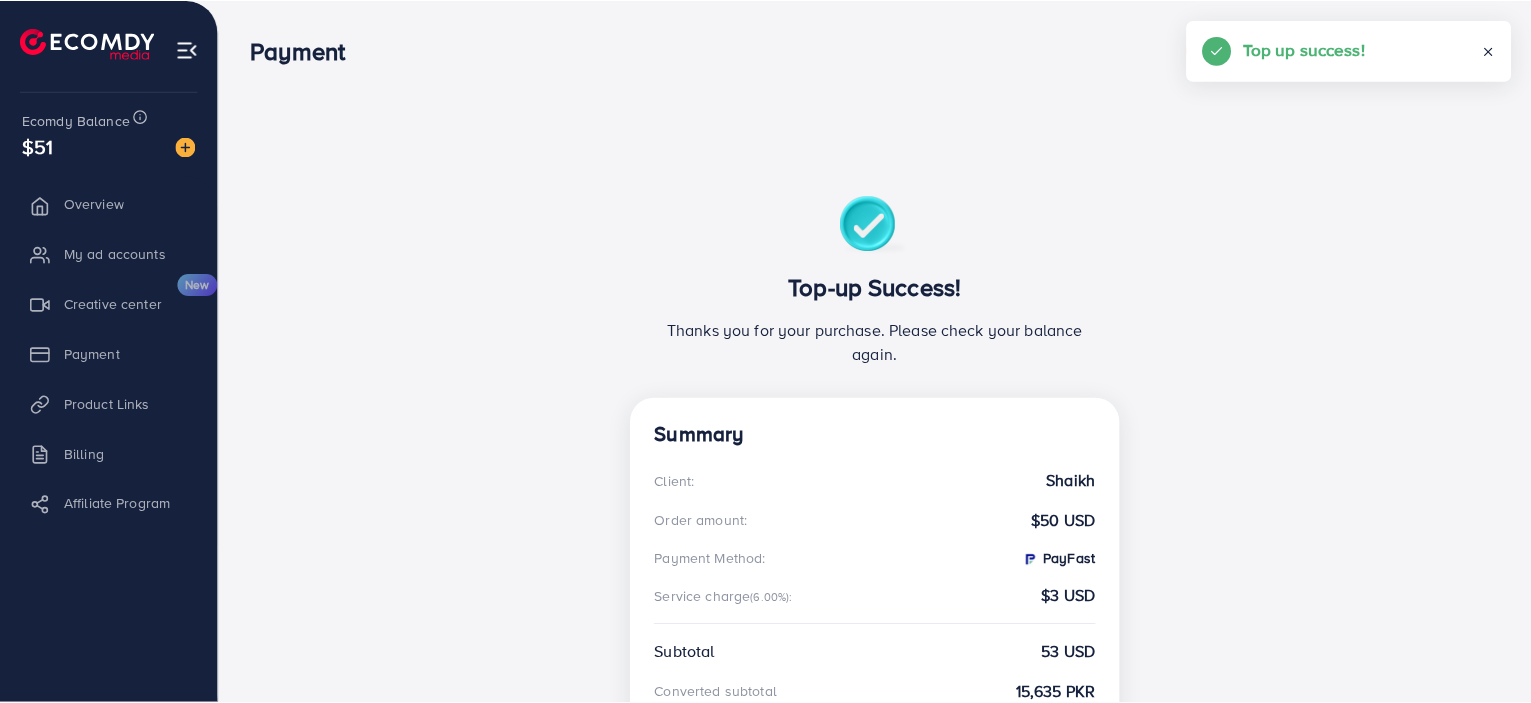 scroll, scrollTop: 0, scrollLeft: 0, axis: both 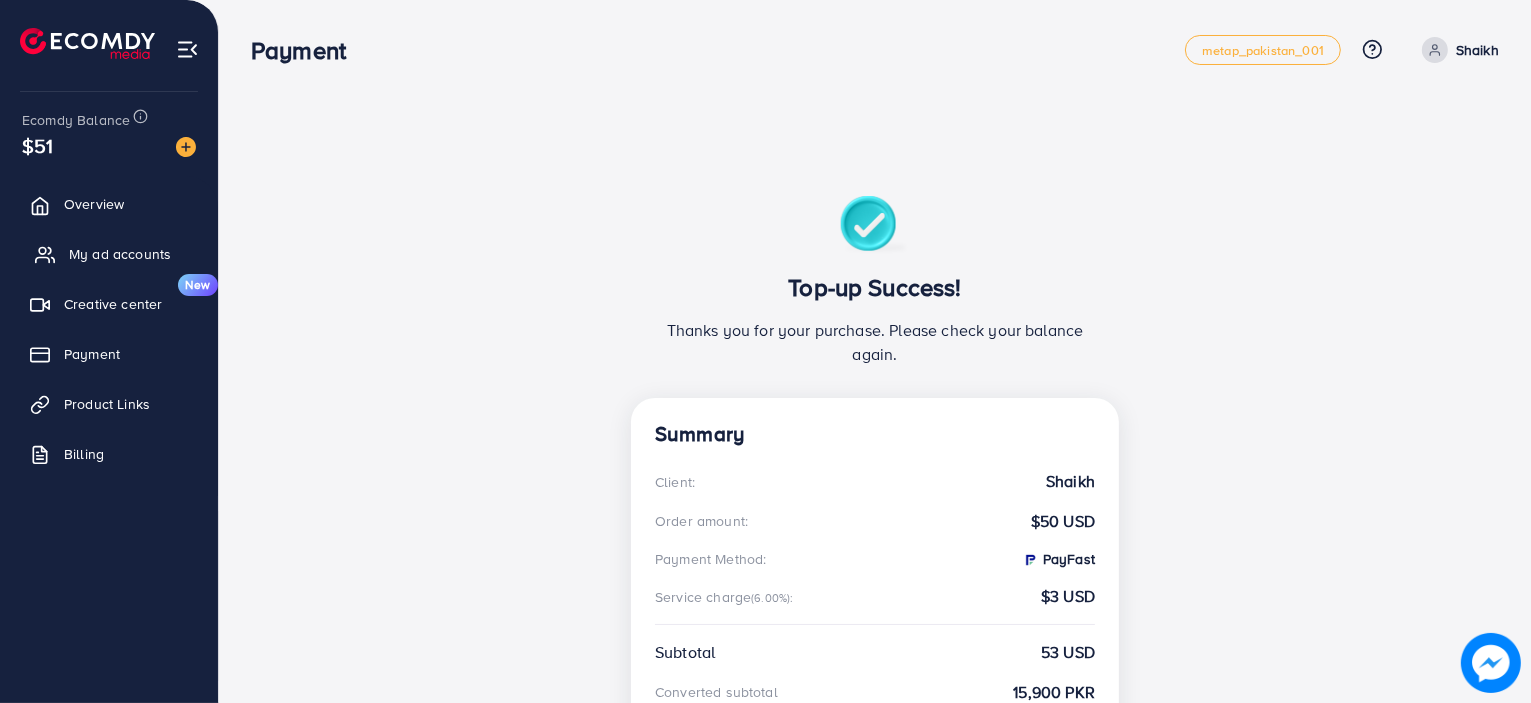 click on "My ad accounts" at bounding box center (120, 254) 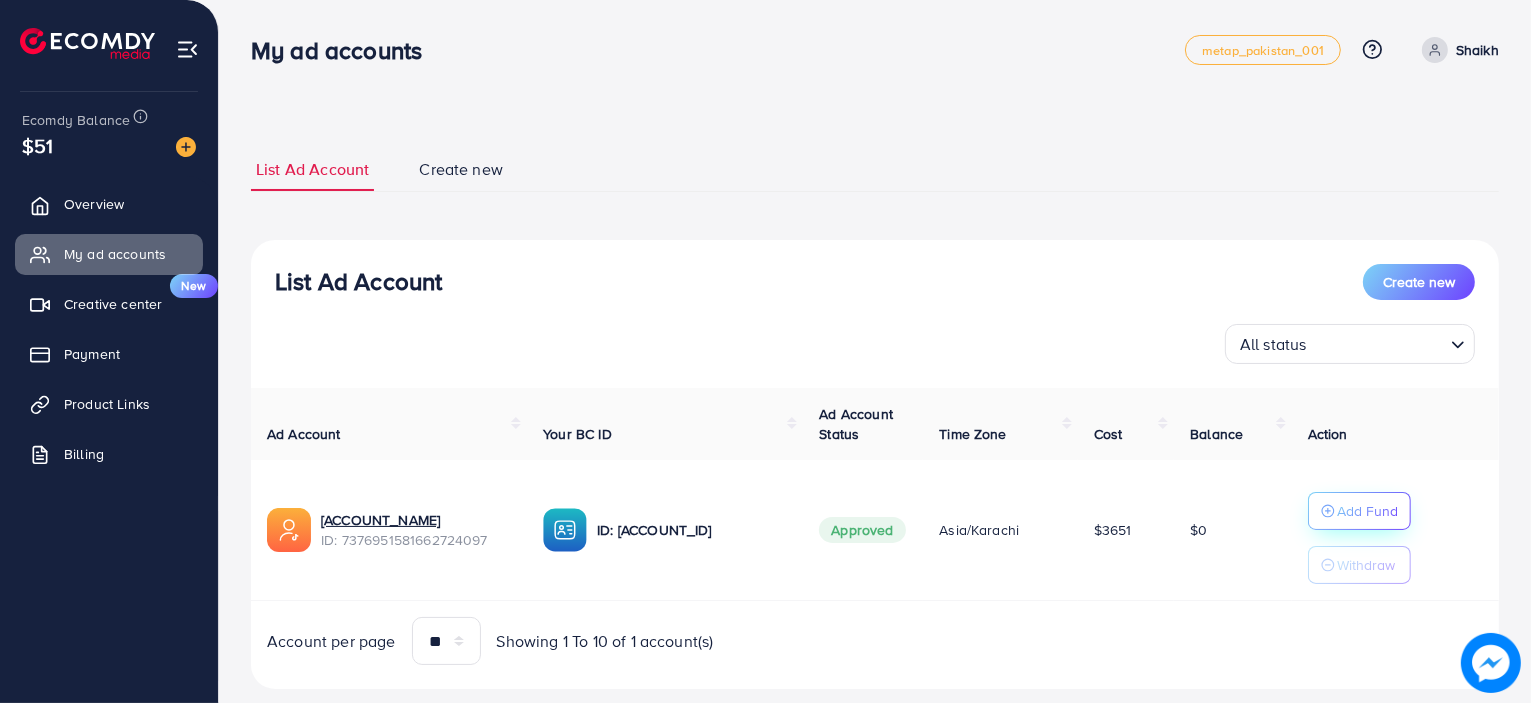 click on "Add Fund" at bounding box center (1367, 511) 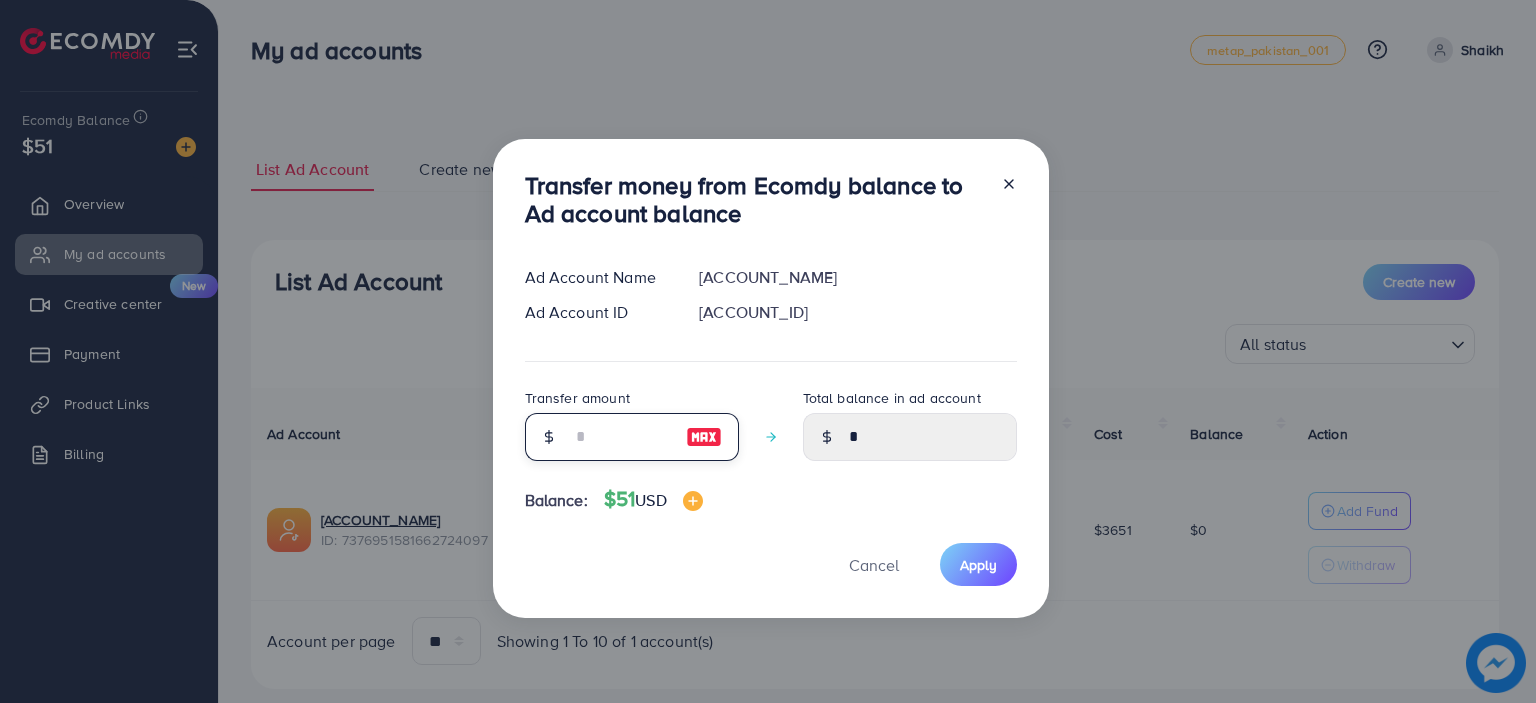 click at bounding box center (621, 437) 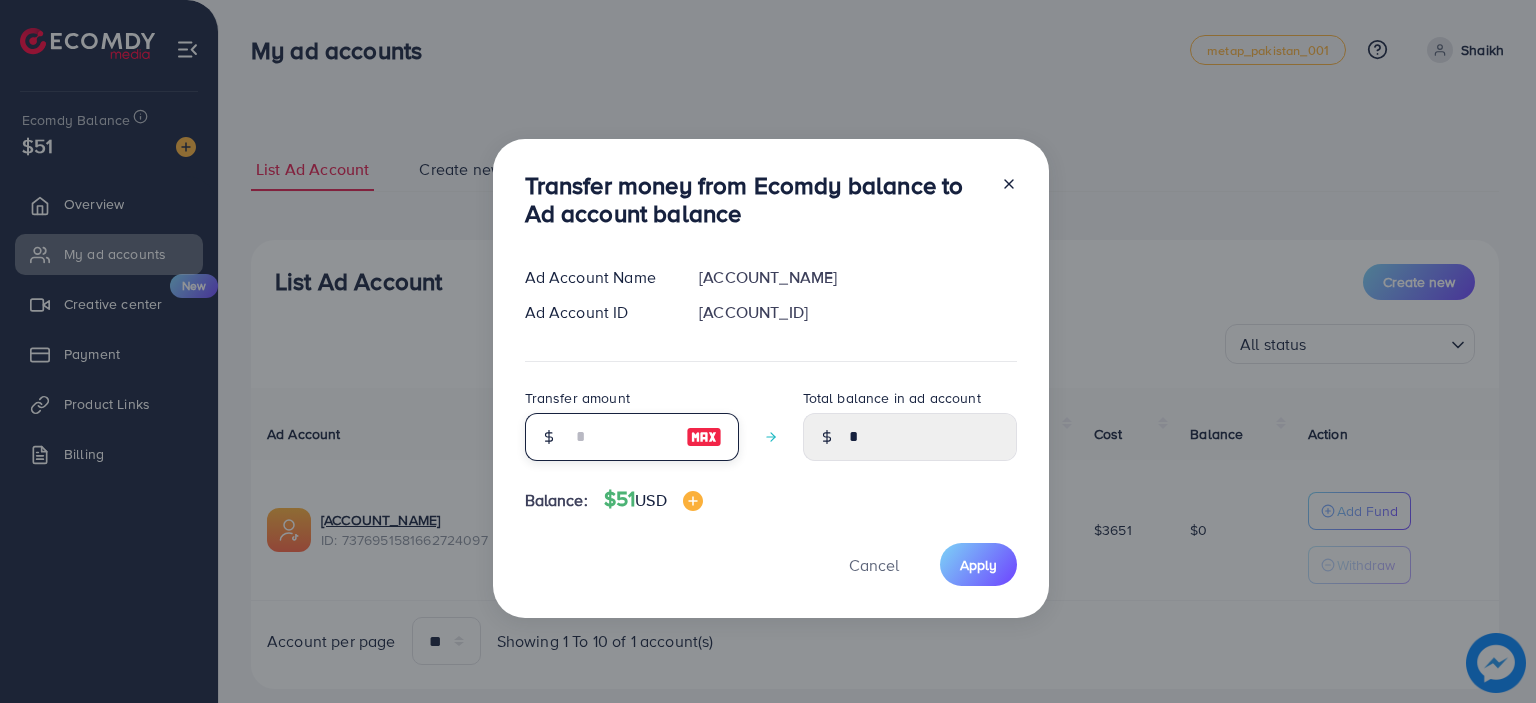 type on "*" 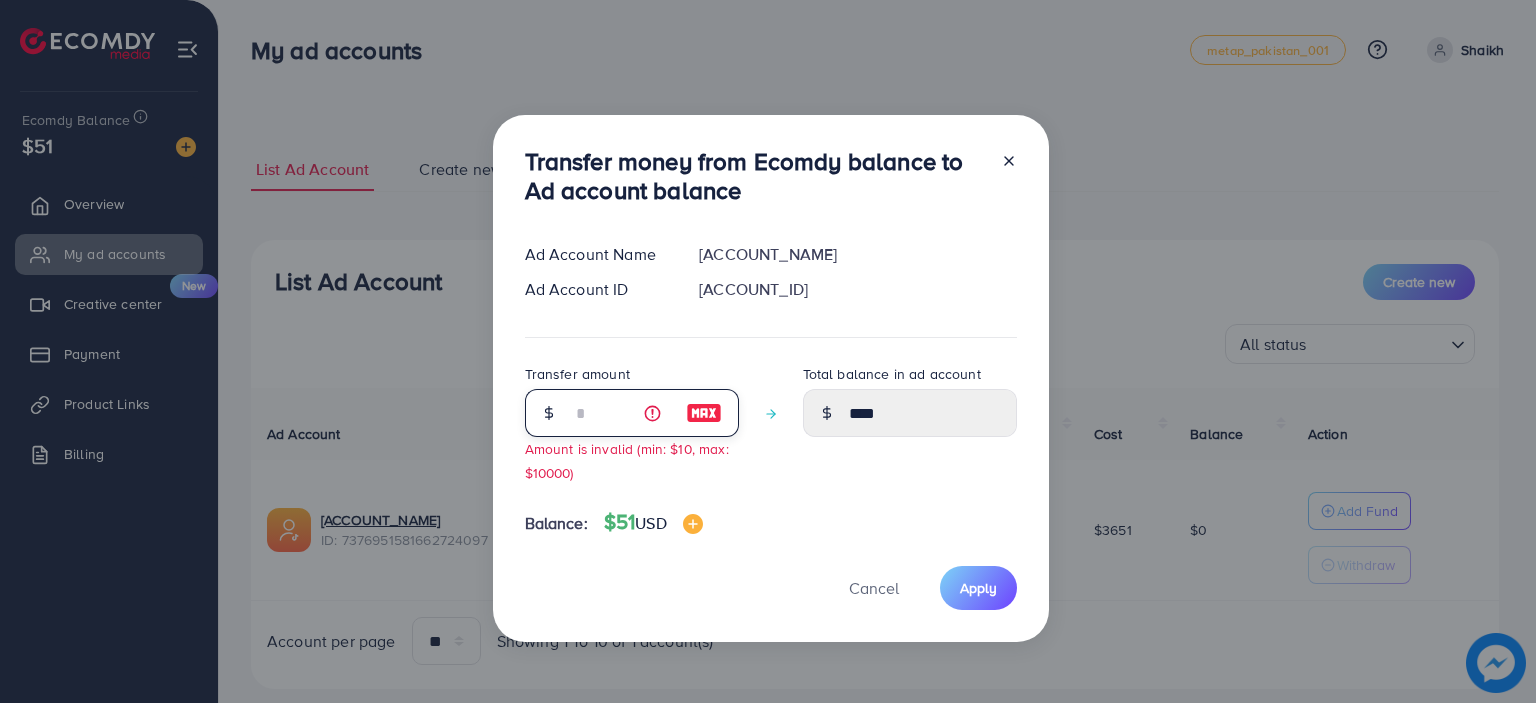 type 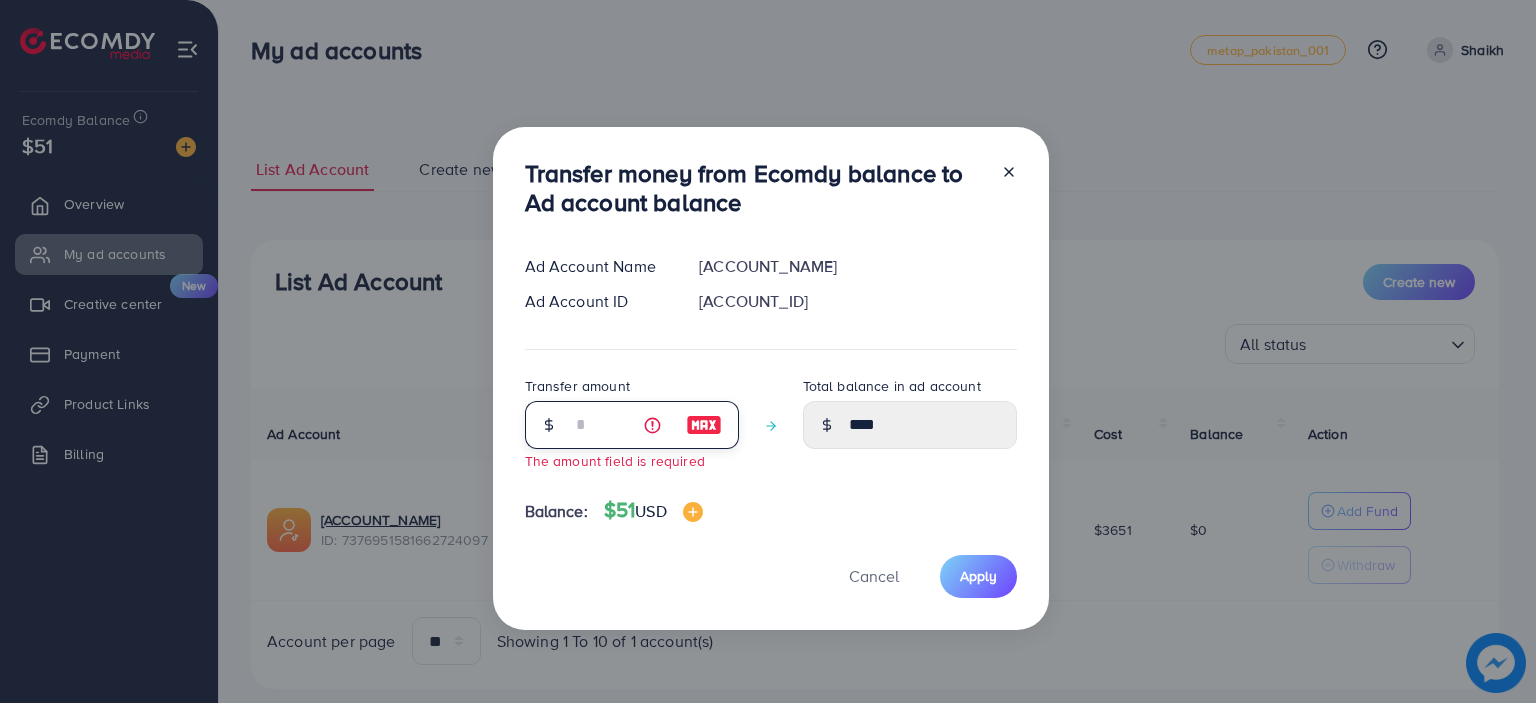type on "*" 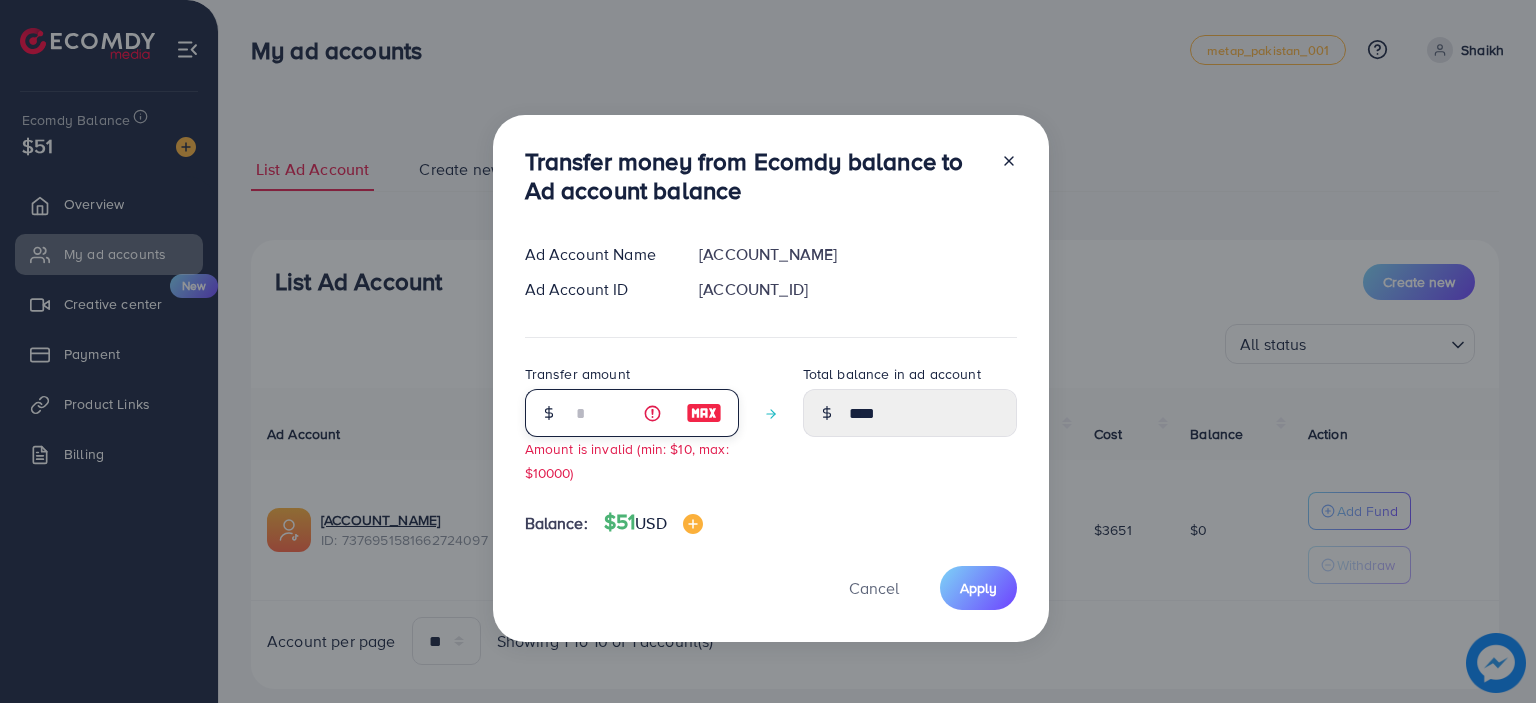 type on "****" 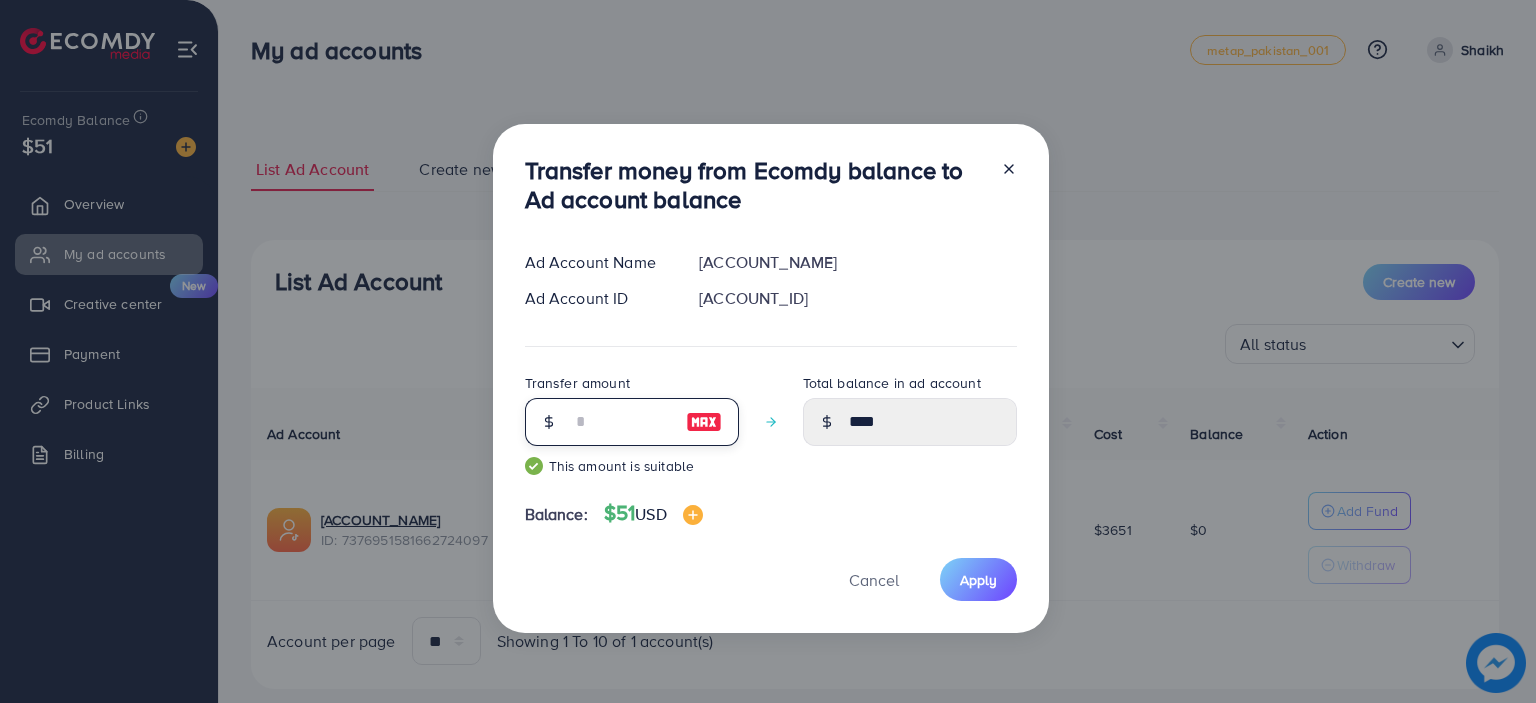 type on "*****" 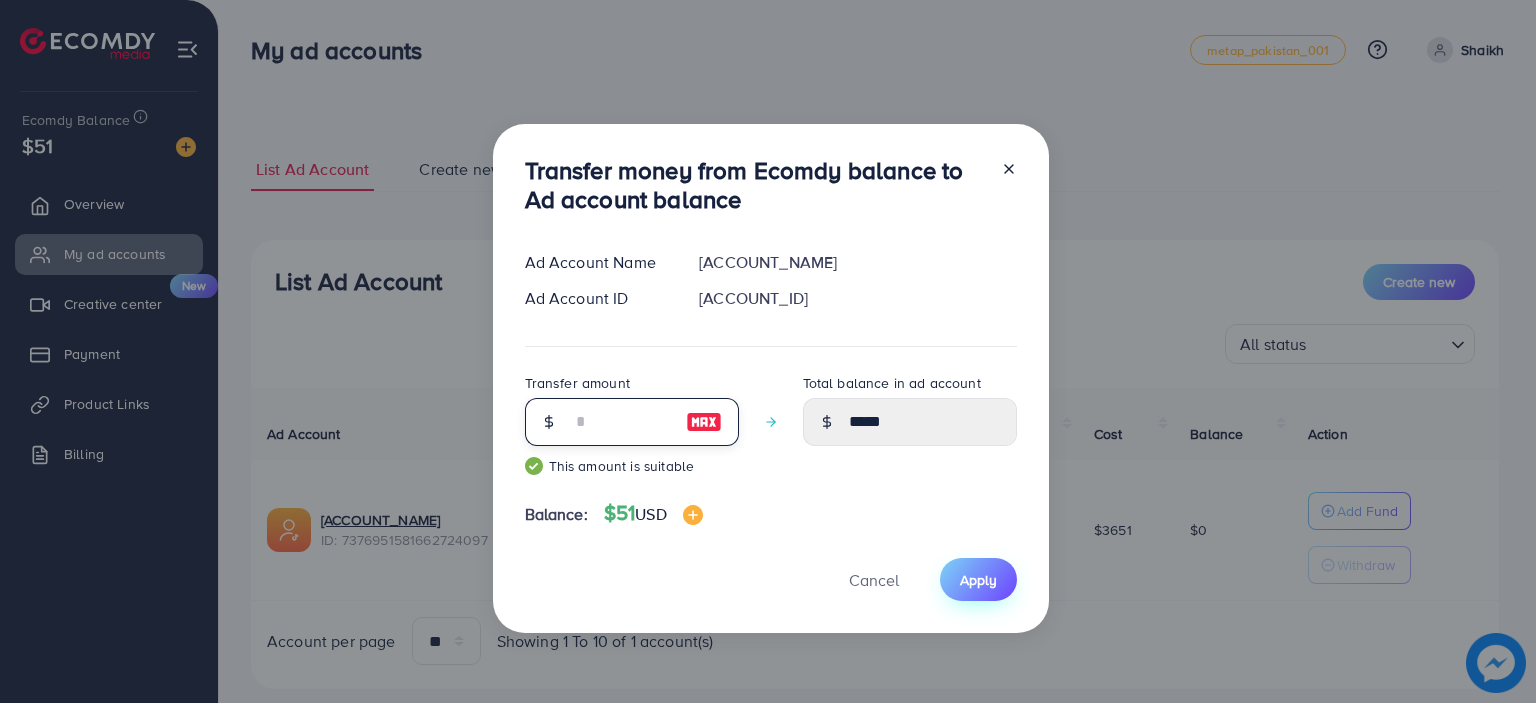 type on "**" 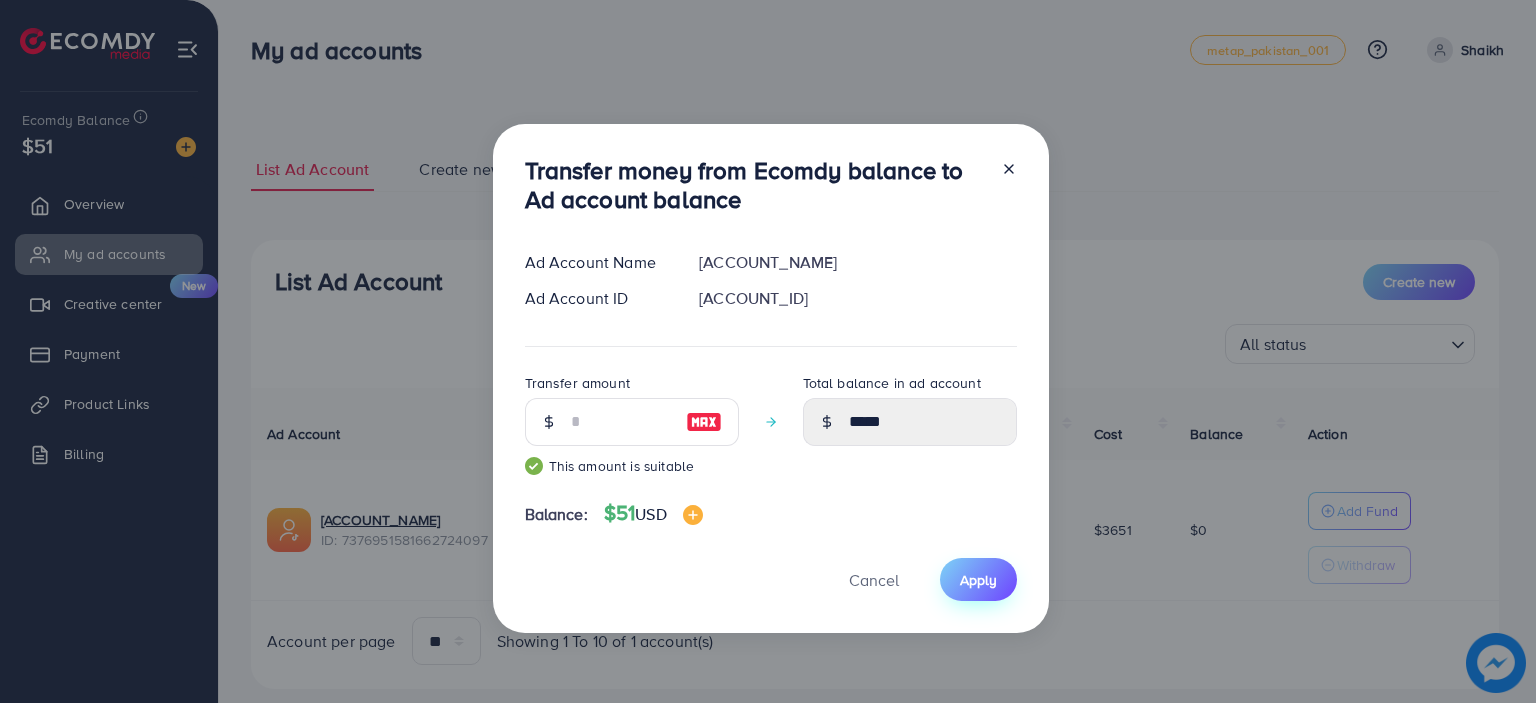 click on "Apply" at bounding box center [978, 580] 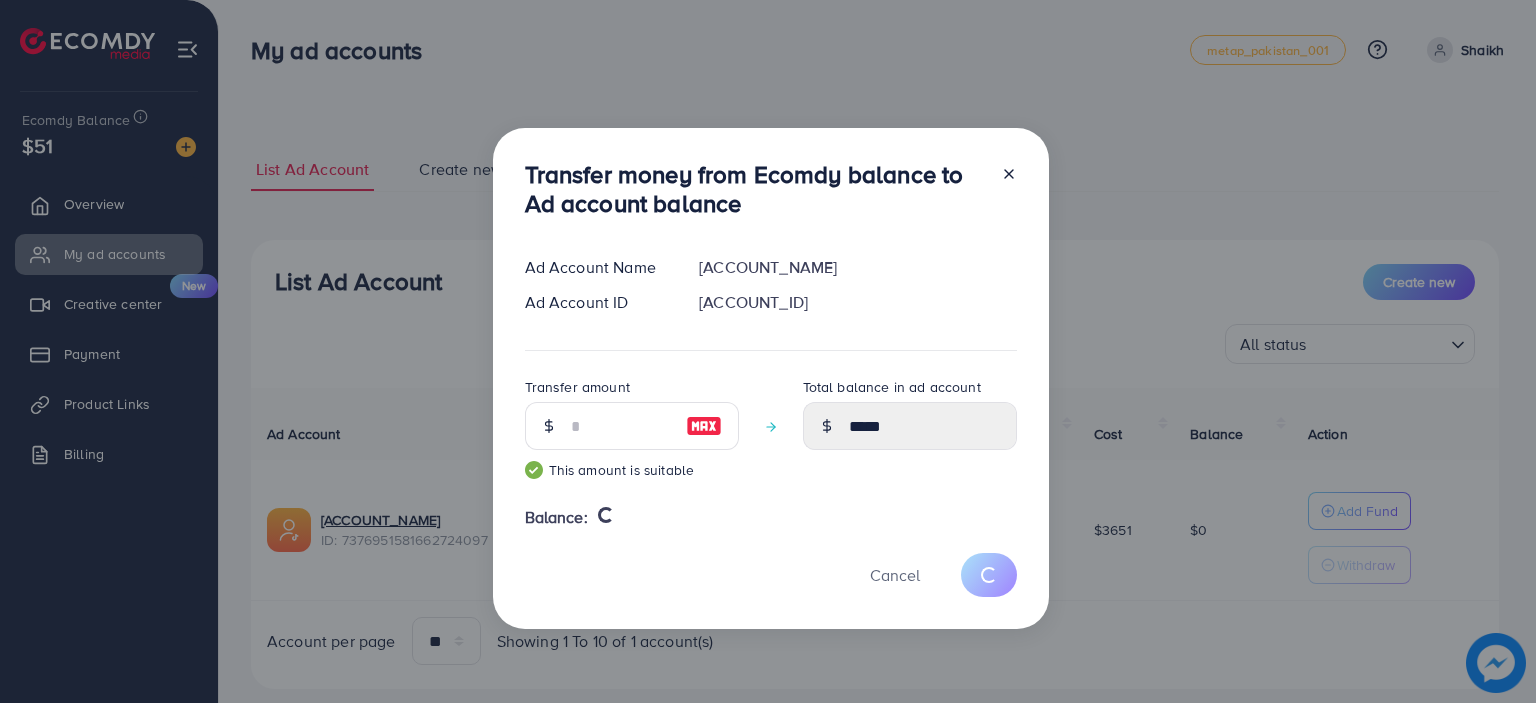type 